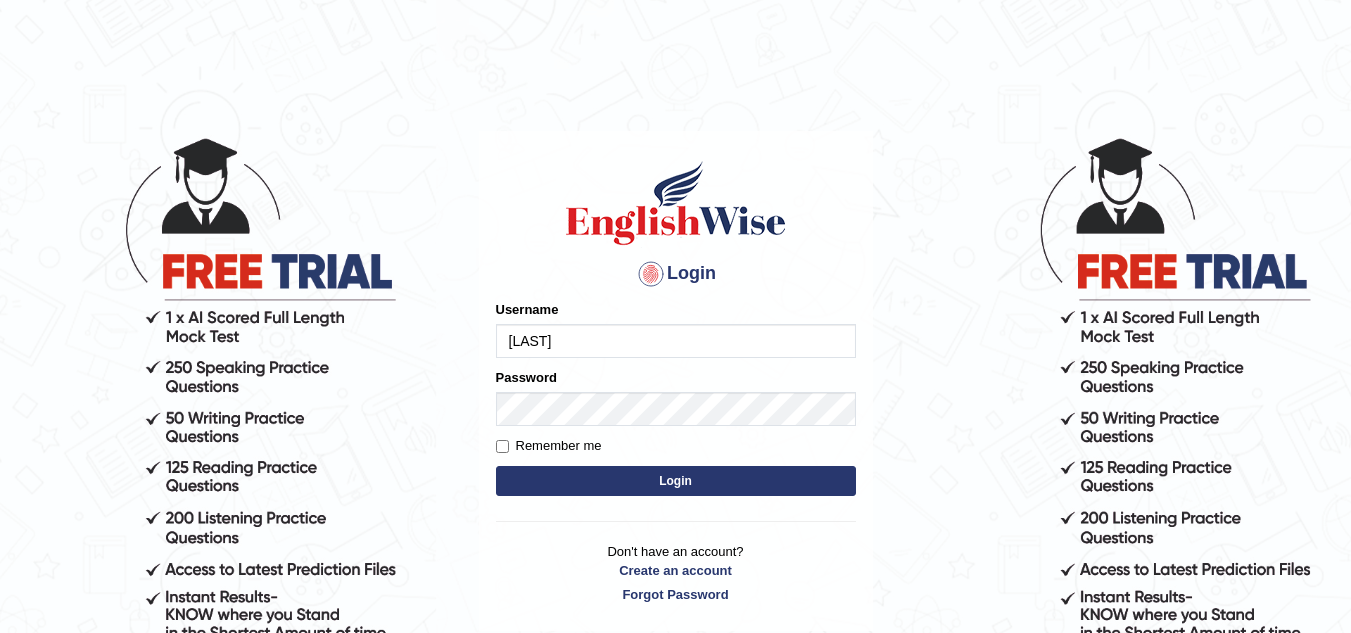 scroll, scrollTop: 0, scrollLeft: 0, axis: both 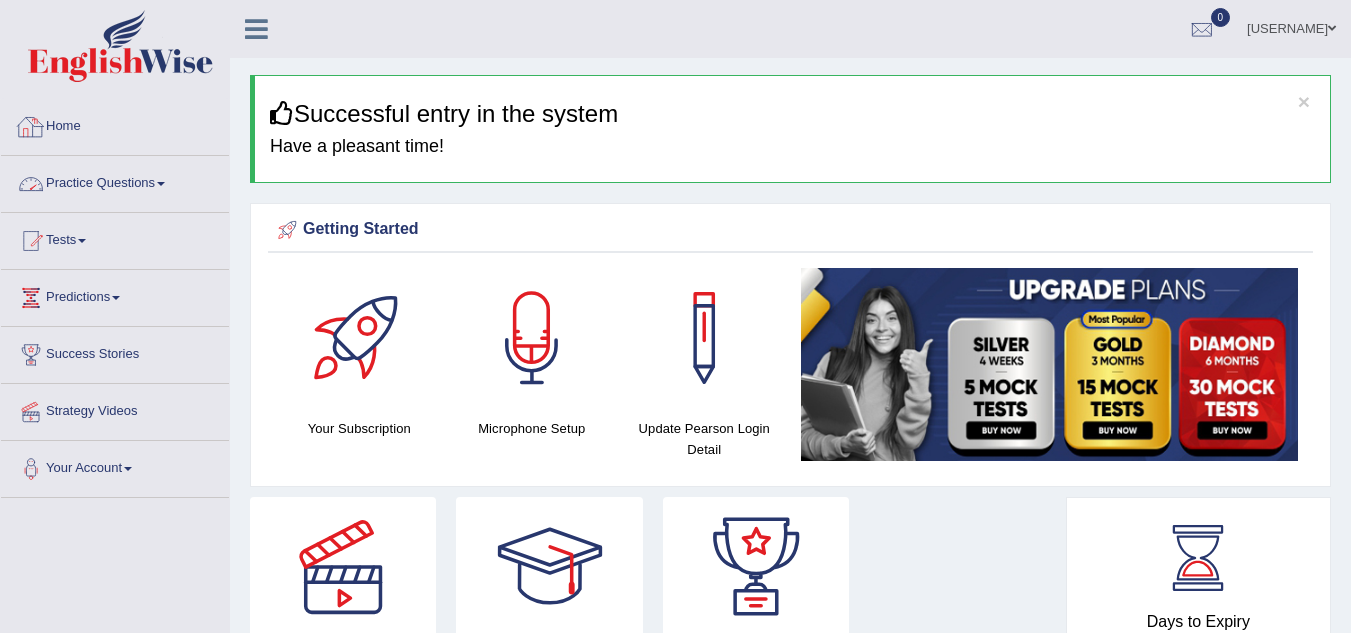 click on "Practice Questions" at bounding box center [115, 181] 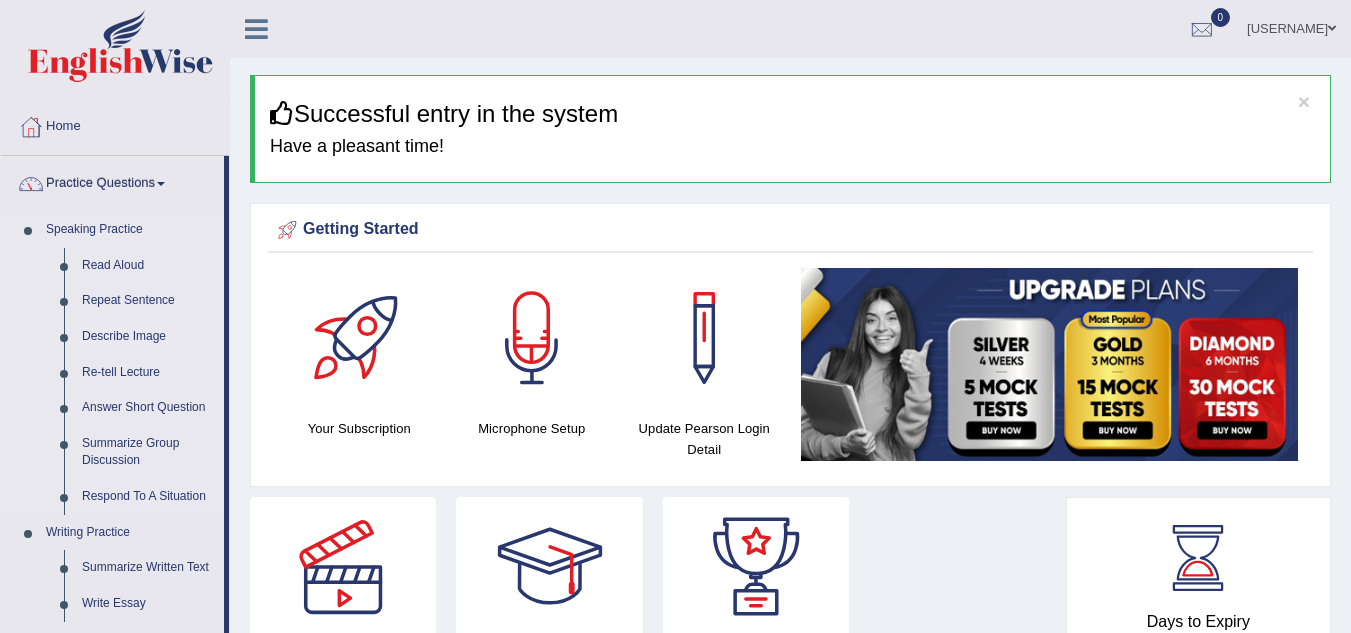 click on "Describe Image" at bounding box center [148, 337] 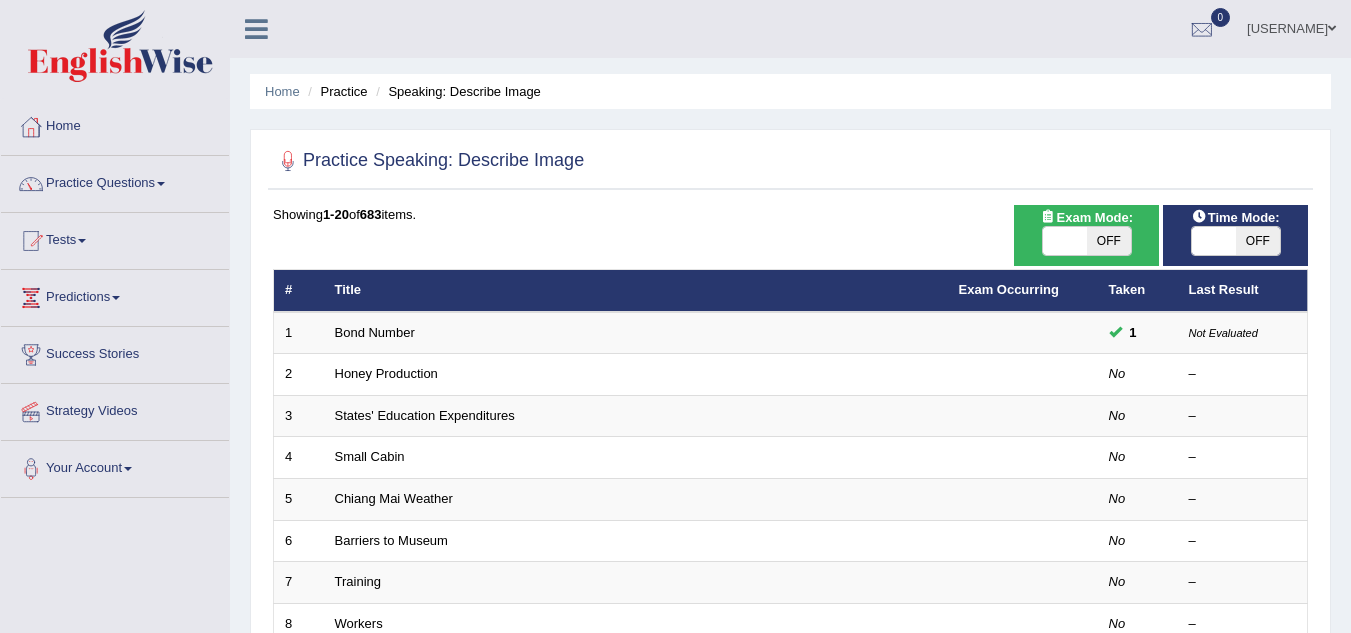 scroll, scrollTop: 0, scrollLeft: 0, axis: both 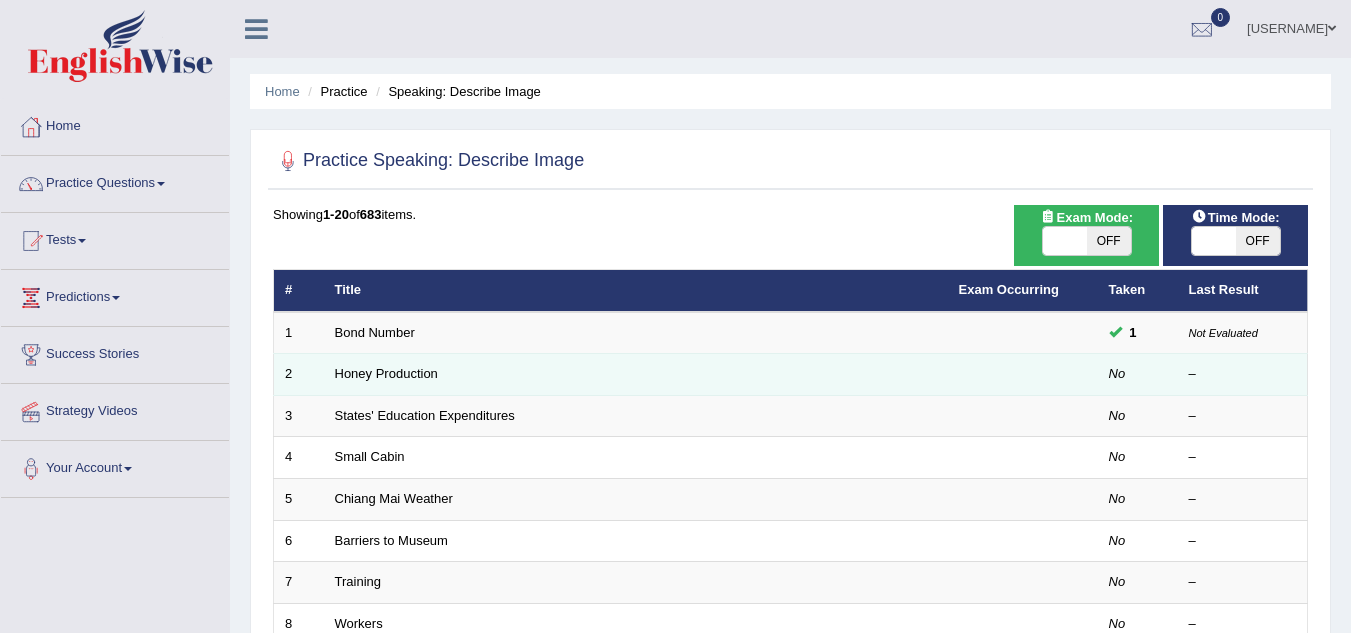 click on "Honey Production" at bounding box center (636, 375) 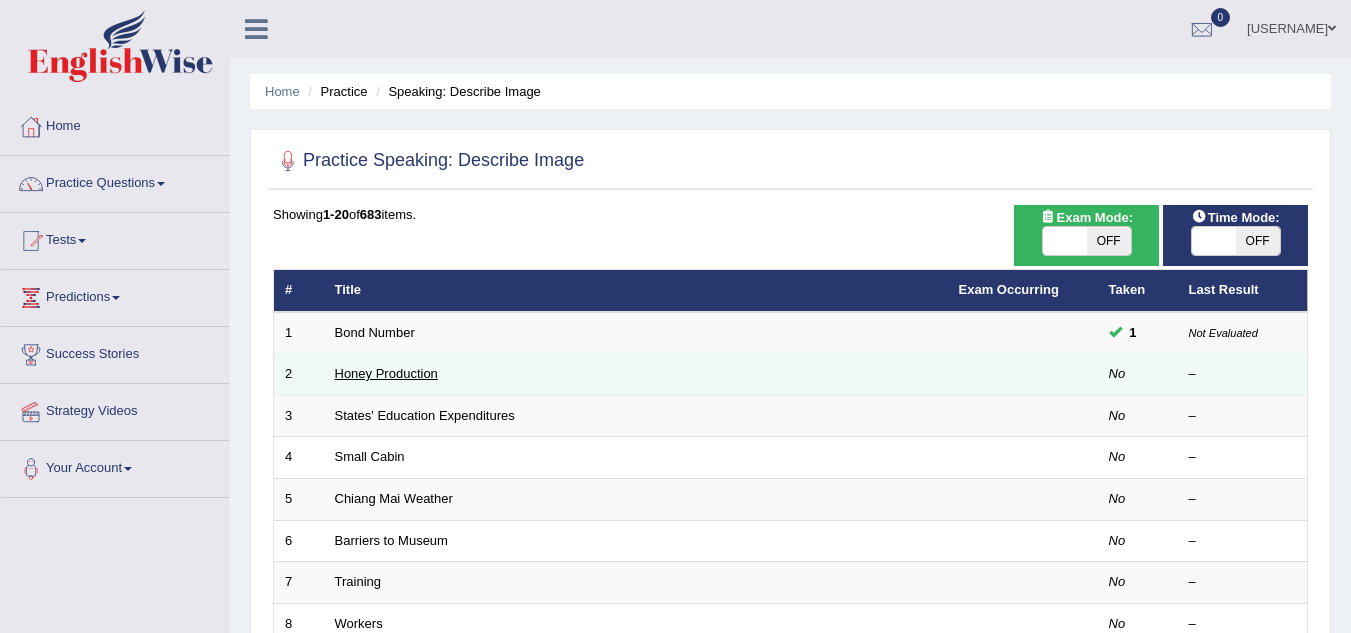 click on "Honey Production" at bounding box center (386, 373) 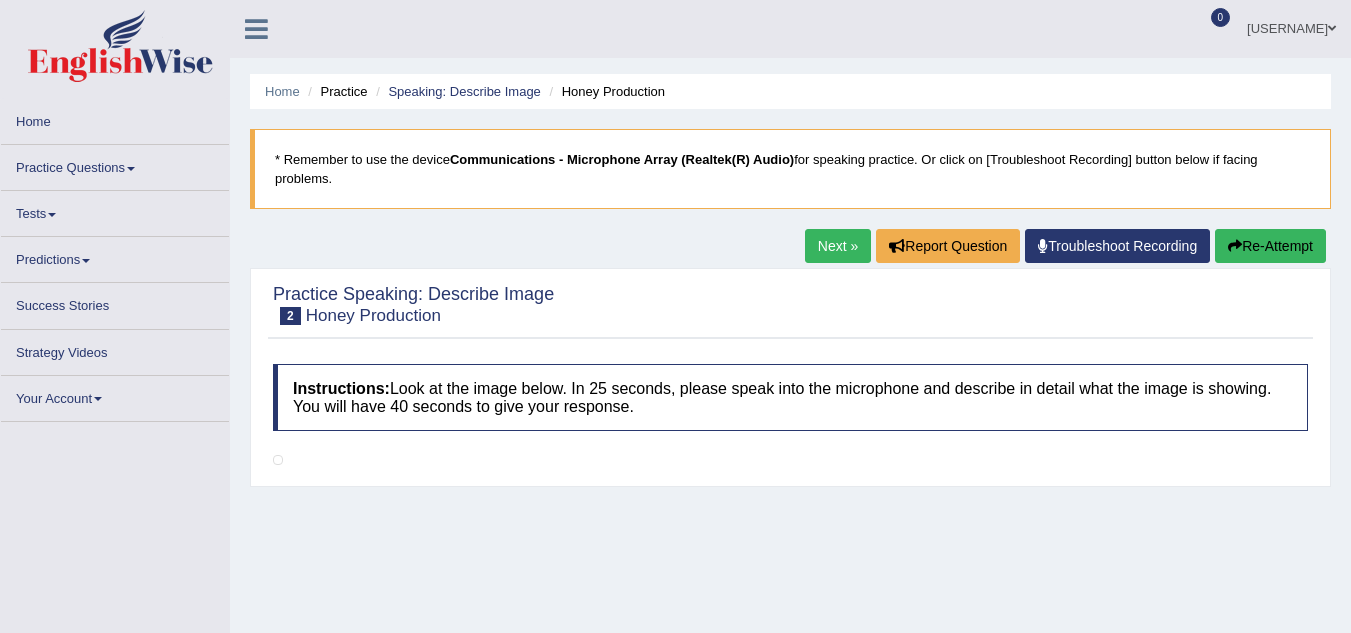 scroll, scrollTop: 0, scrollLeft: 0, axis: both 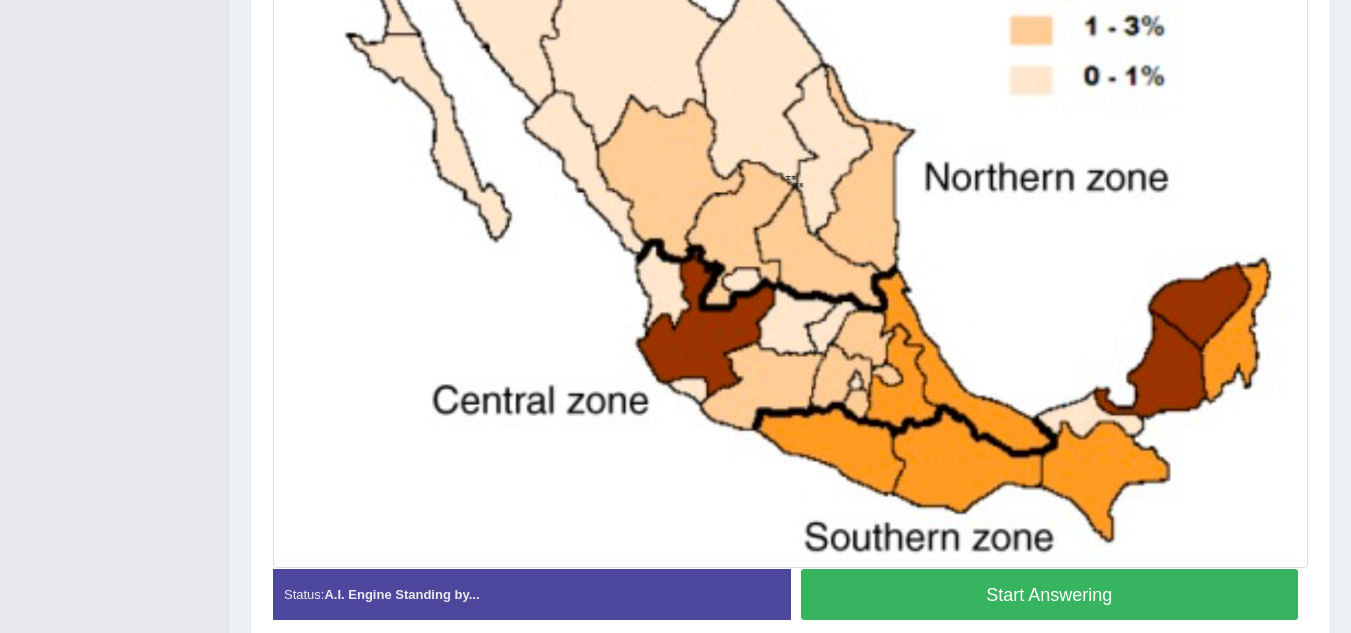 click on "Start Answering" at bounding box center (1050, 594) 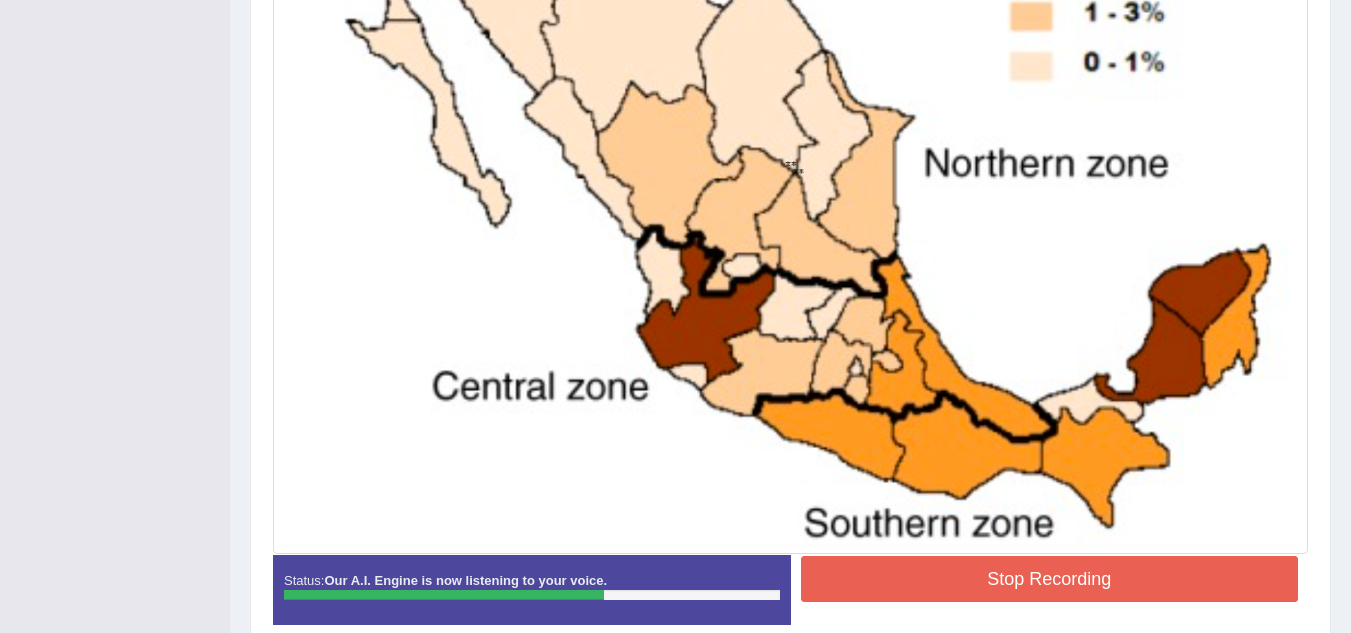 scroll, scrollTop: 691, scrollLeft: 0, axis: vertical 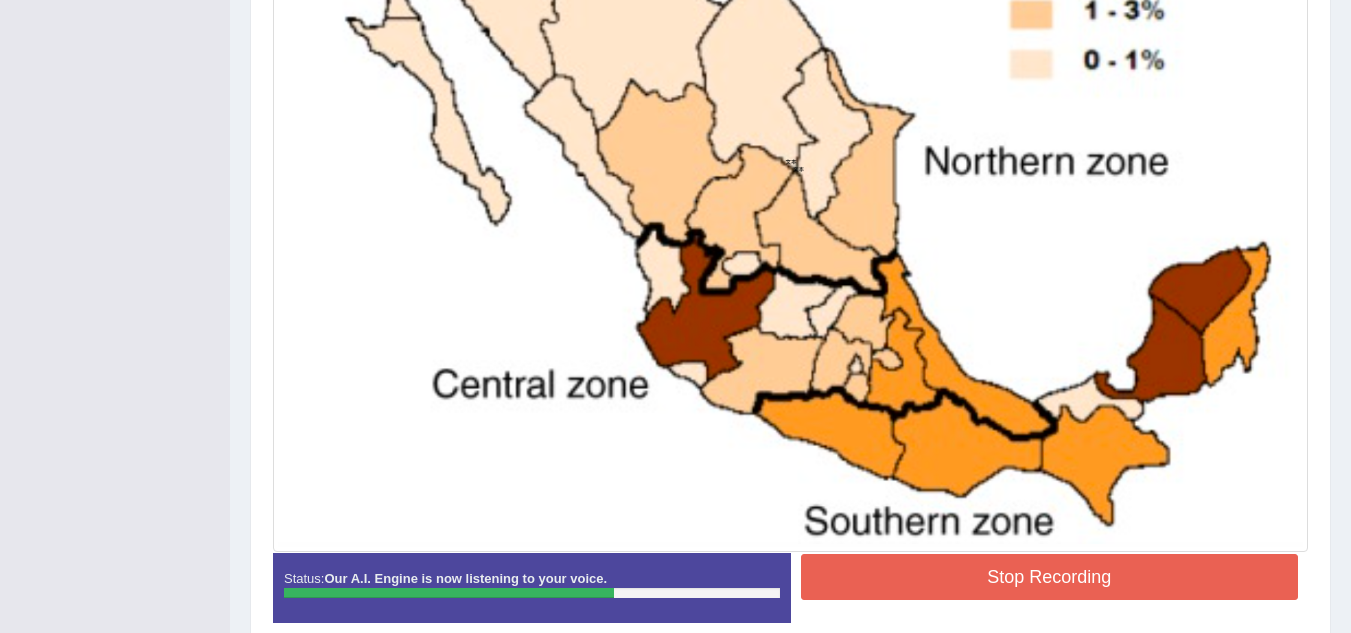 click on "Stop Recording" at bounding box center [1050, 577] 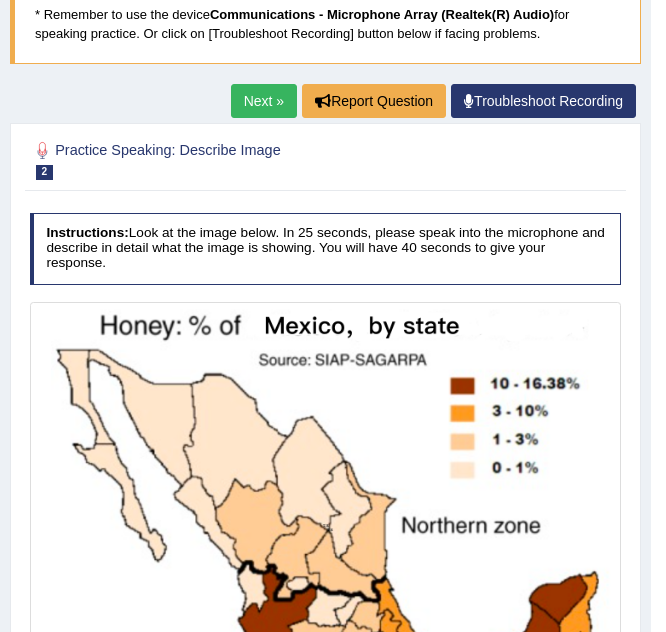 scroll, scrollTop: 144, scrollLeft: 0, axis: vertical 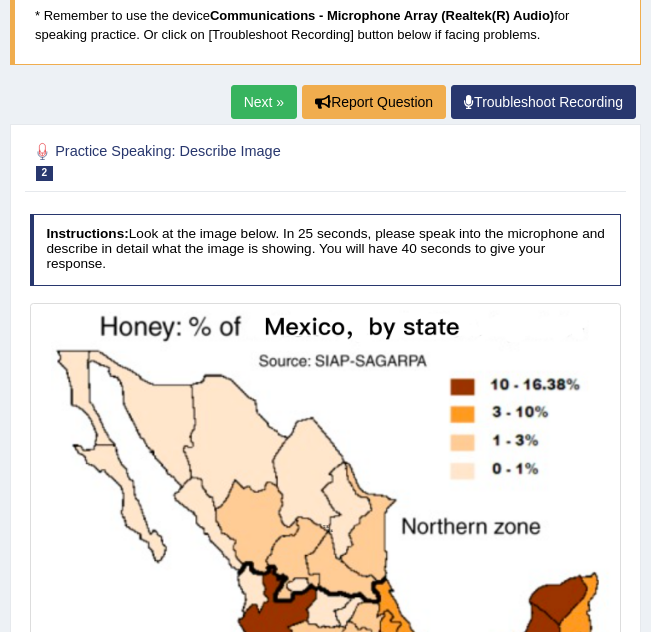 click on "Practice Speaking: Describe Image
2
Honey Production" at bounding box center [213, 160] 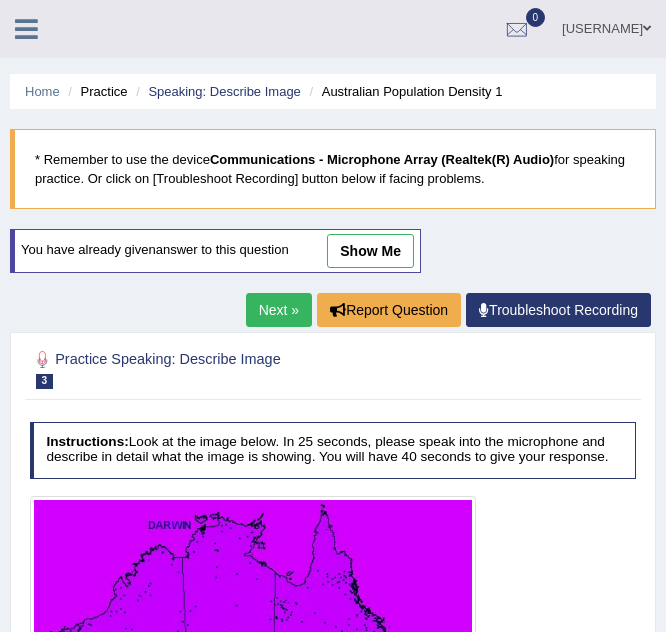 scroll, scrollTop: 0, scrollLeft: 0, axis: both 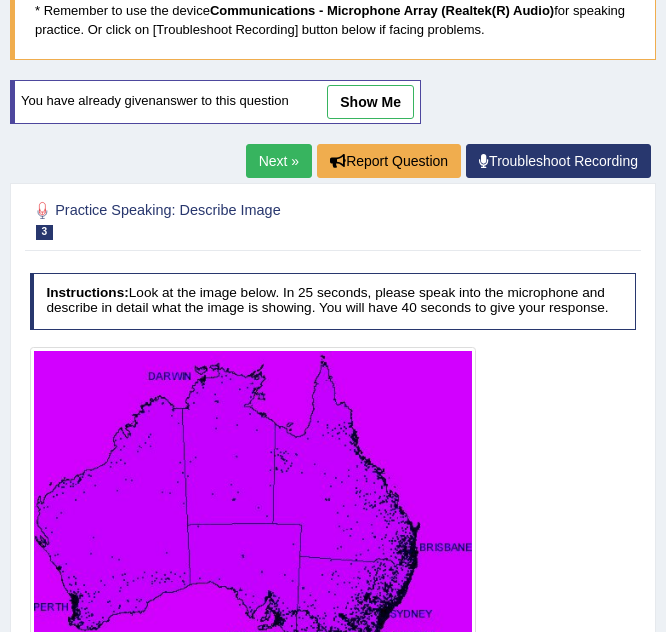 click on "Next »  Report Question  Troubleshoot Recording" at bounding box center [451, 163] 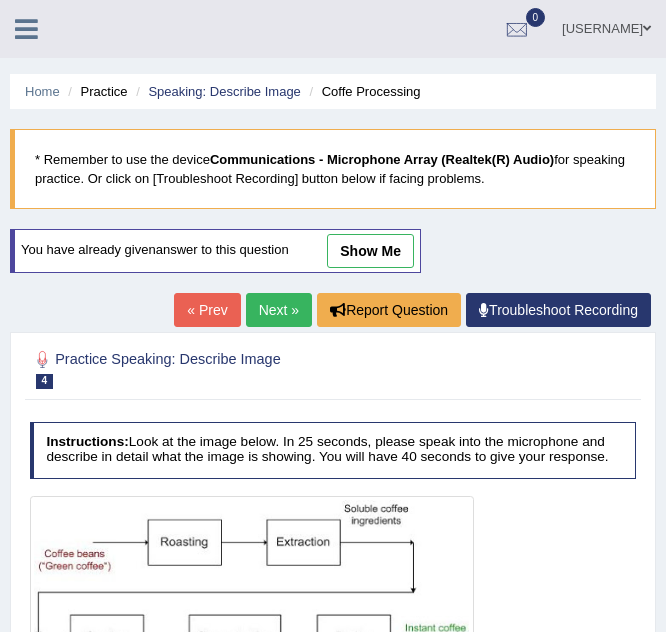 scroll, scrollTop: 0, scrollLeft: 0, axis: both 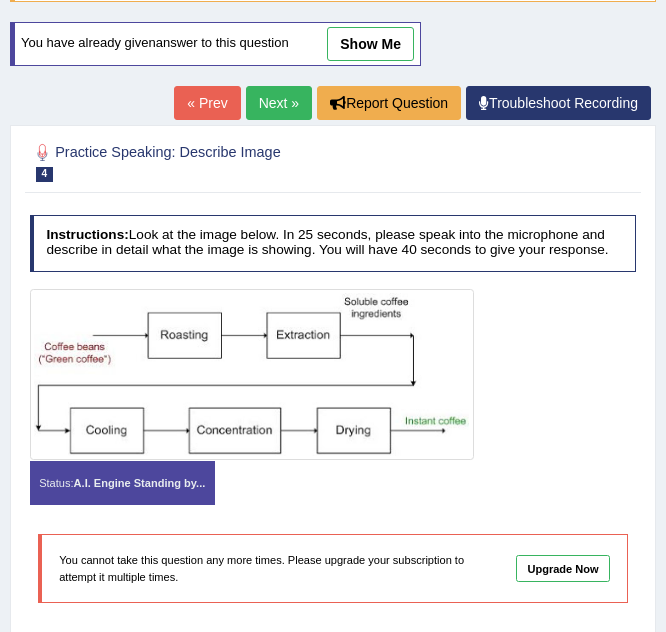 click on "Next »" at bounding box center (279, 103) 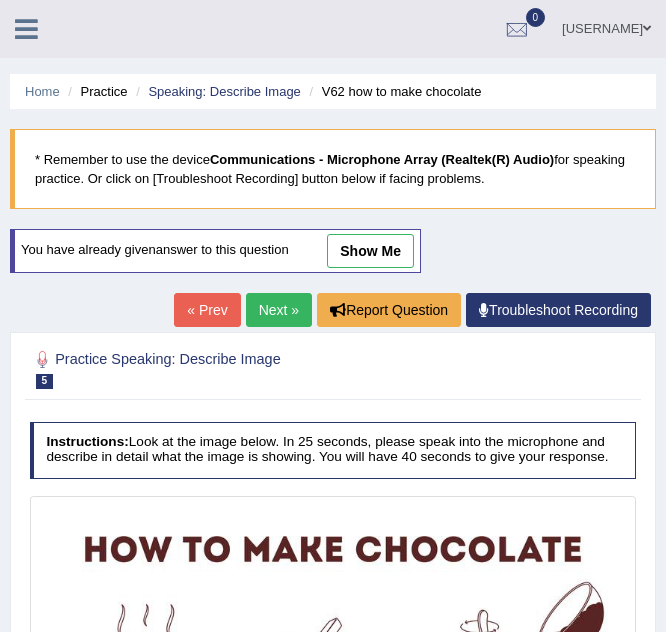 scroll, scrollTop: 0, scrollLeft: 0, axis: both 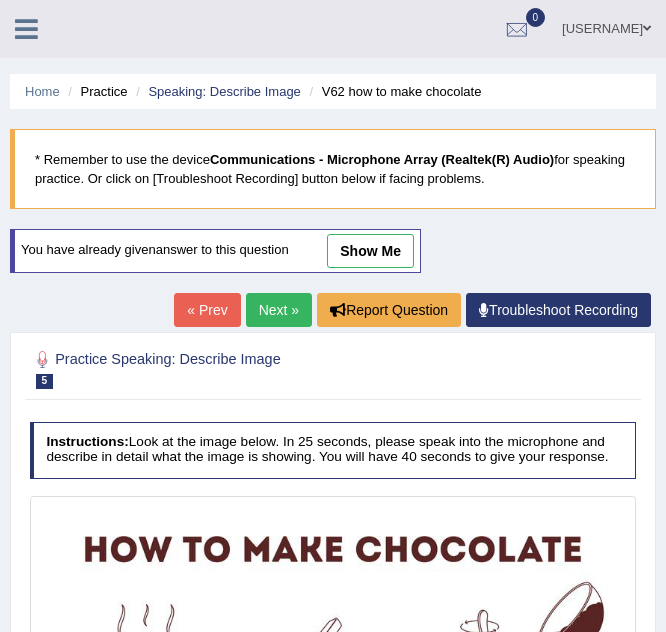 click on "Next »" at bounding box center (279, 310) 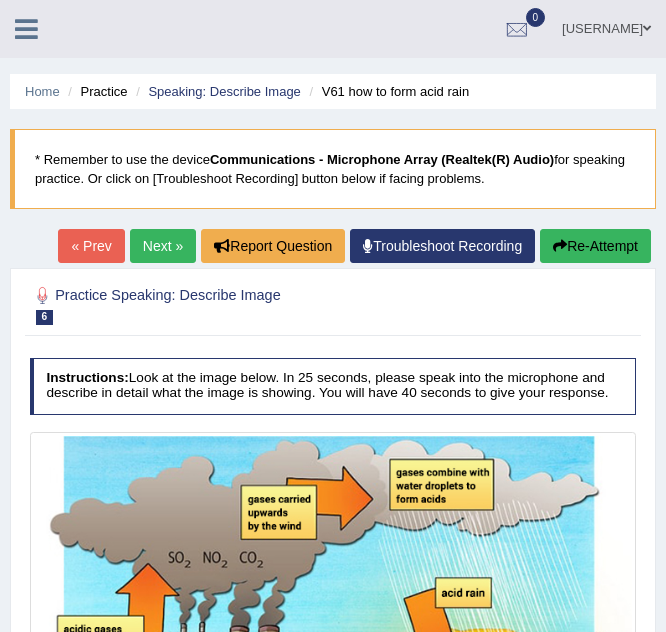 scroll, scrollTop: 0, scrollLeft: 0, axis: both 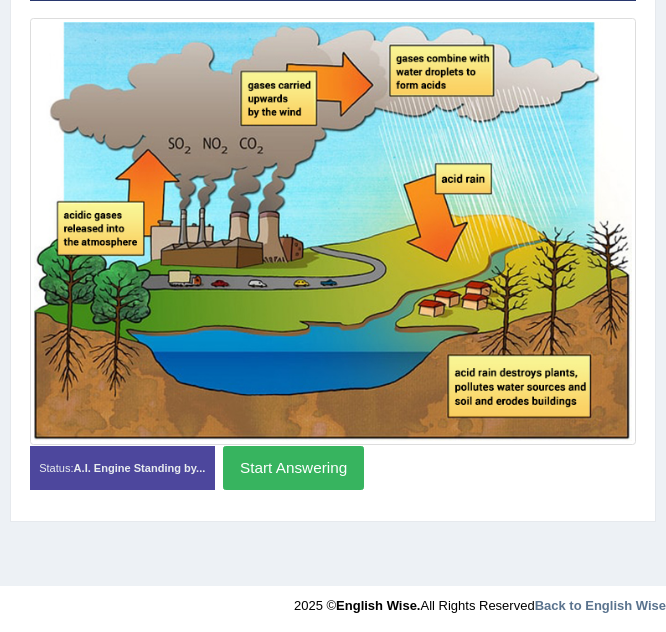 click on "Start Answering" at bounding box center [293, 467] 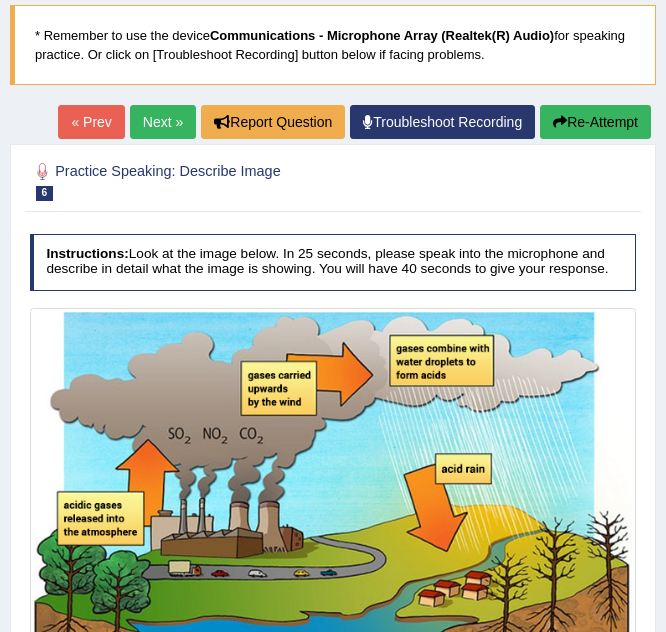 scroll, scrollTop: 0, scrollLeft: 0, axis: both 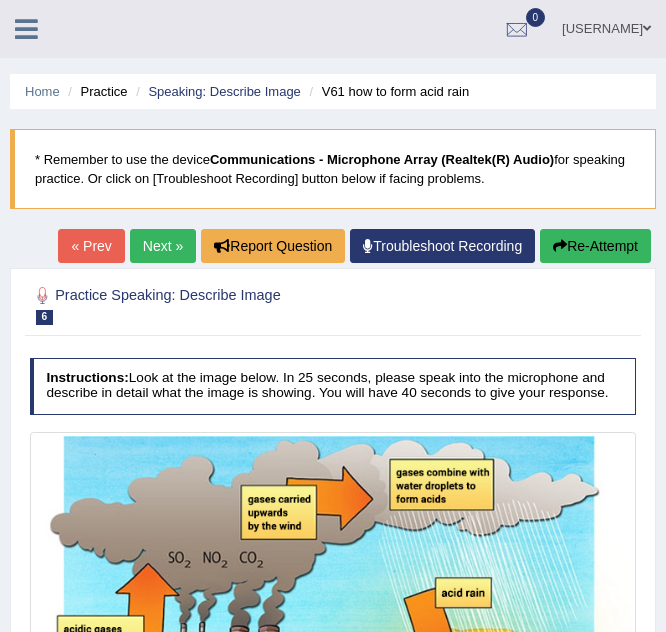 click on "Re-Attempt" at bounding box center (595, 246) 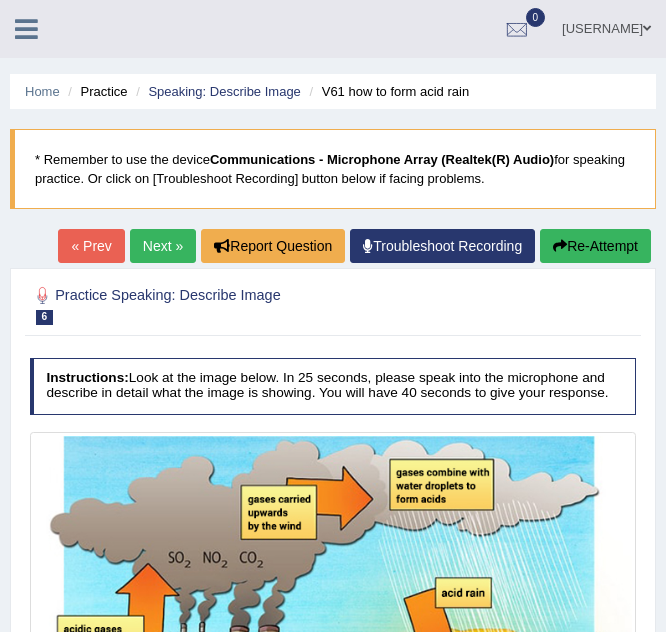 scroll, scrollTop: 0, scrollLeft: 0, axis: both 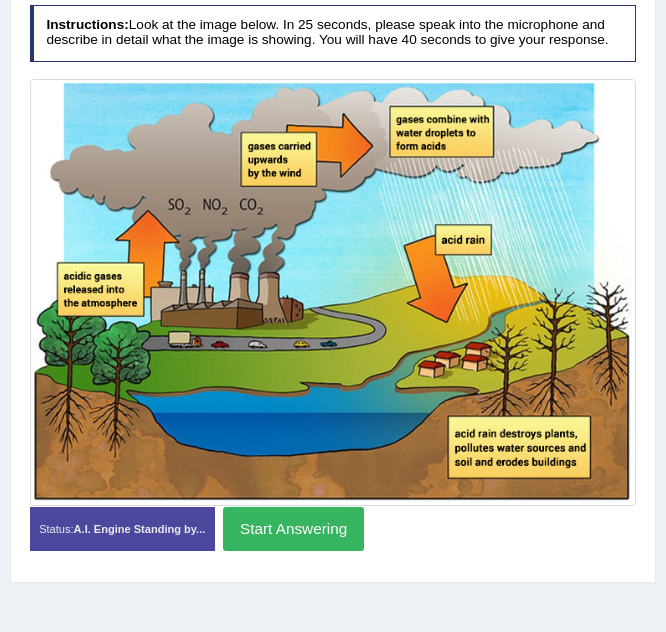click on "Start Answering" at bounding box center (293, 528) 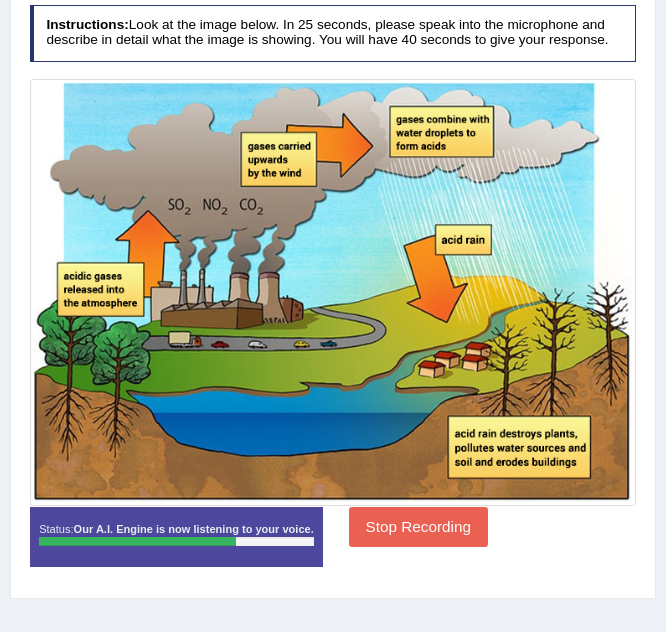 click on "Stop Recording" at bounding box center [418, 526] 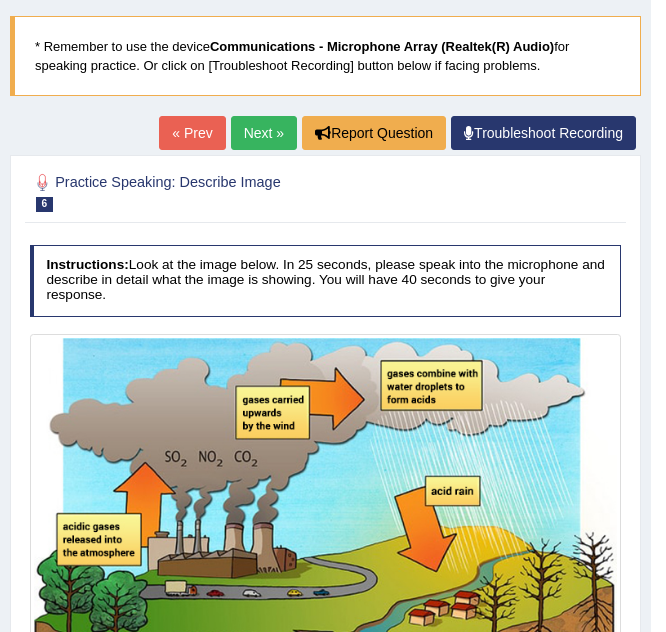 scroll, scrollTop: 0, scrollLeft: 0, axis: both 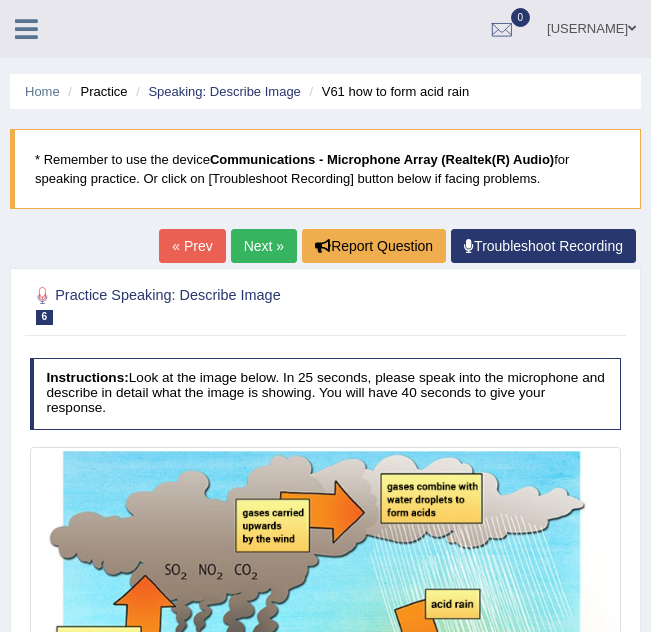 click on "Next »" at bounding box center [264, 246] 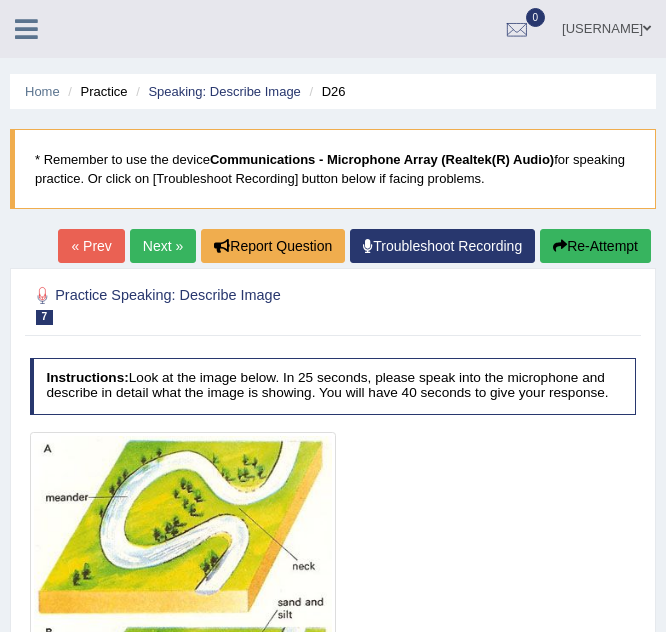 scroll, scrollTop: 284, scrollLeft: 0, axis: vertical 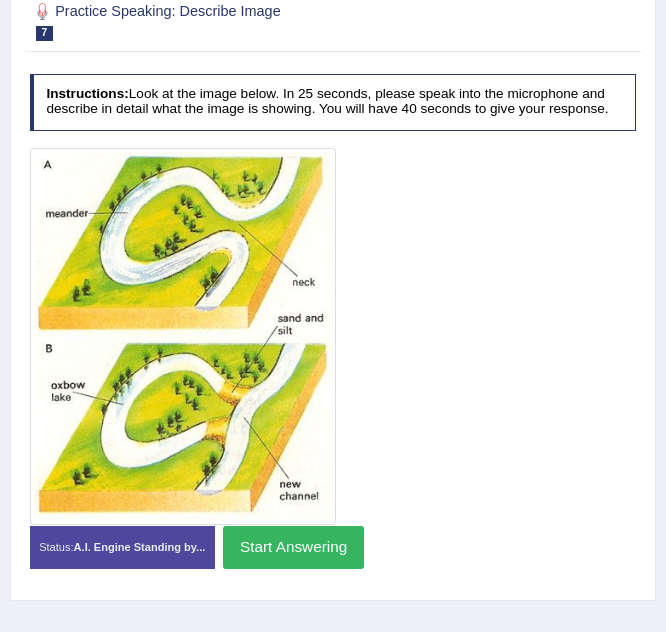 click on "Start Answering" at bounding box center (293, 547) 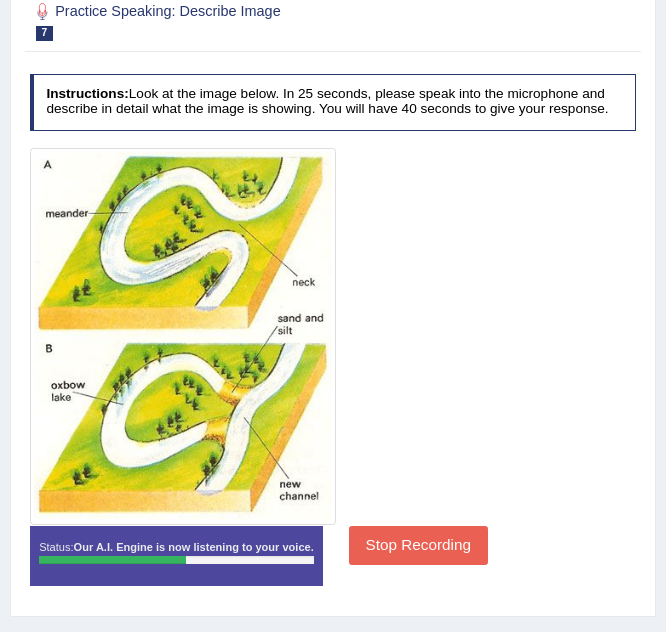 click on "Stop Recording" at bounding box center [418, 545] 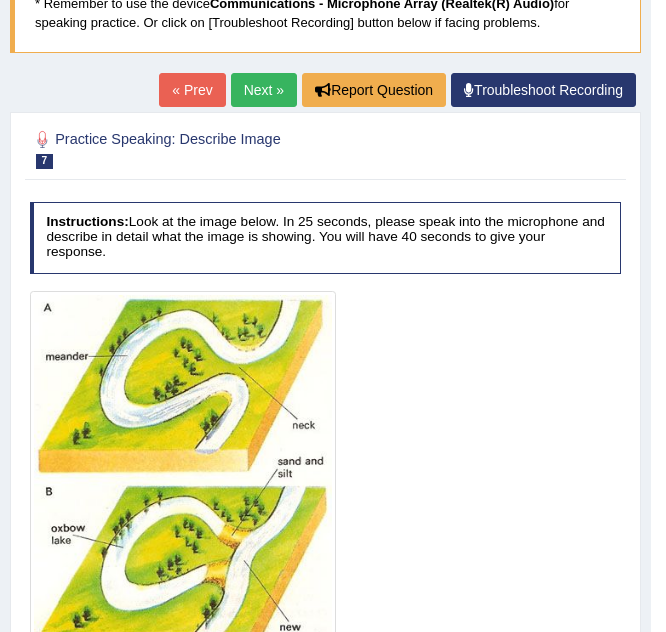 scroll, scrollTop: 155, scrollLeft: 0, axis: vertical 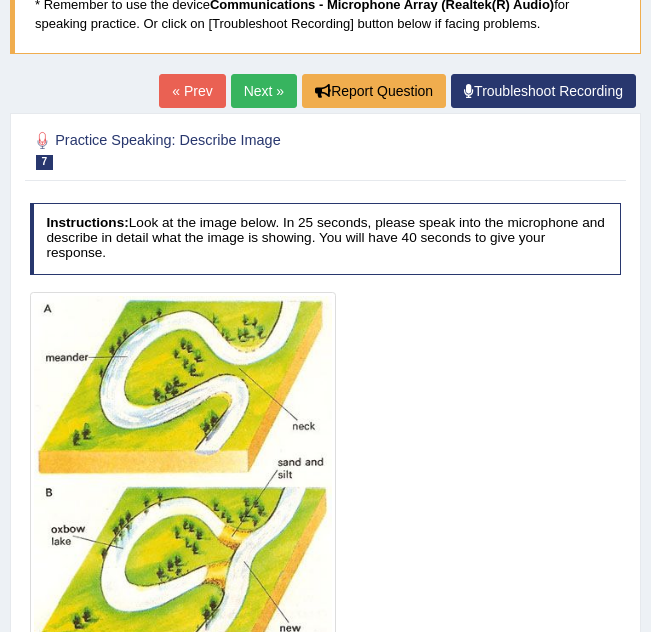click on "Next »" at bounding box center [264, 91] 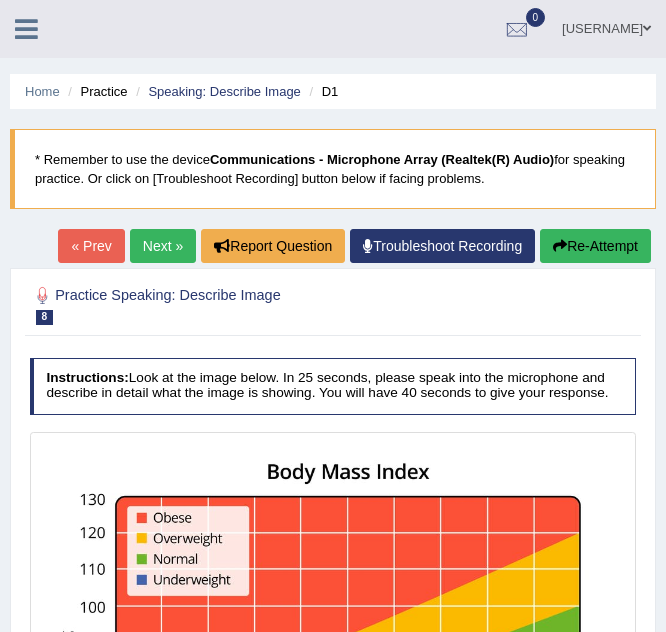 scroll, scrollTop: 0, scrollLeft: 0, axis: both 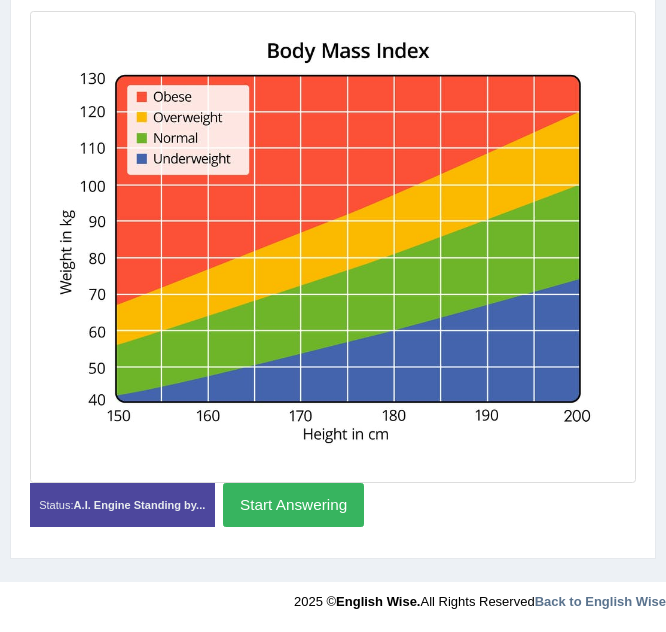click on "Start Answering" at bounding box center (293, 504) 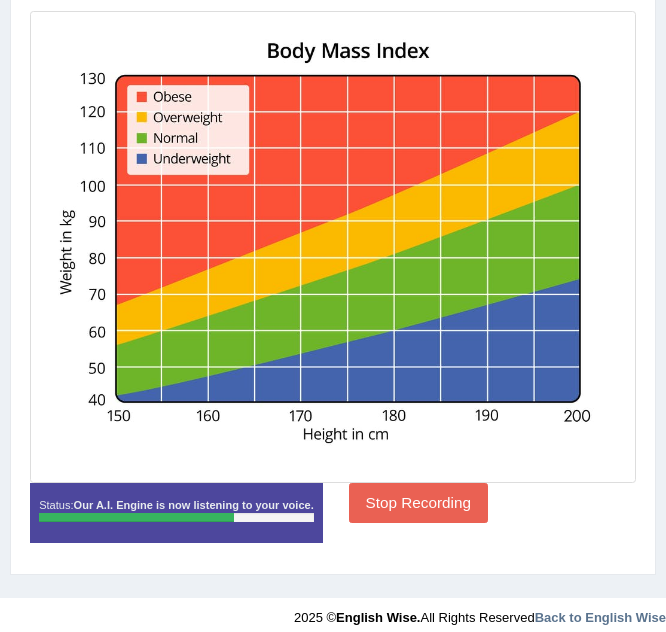 click on "Stop Recording" at bounding box center (418, 502) 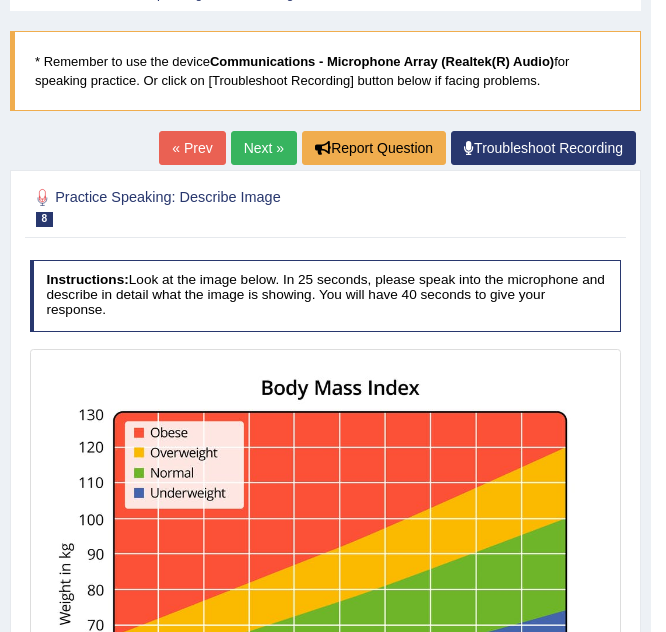 scroll, scrollTop: 97, scrollLeft: 0, axis: vertical 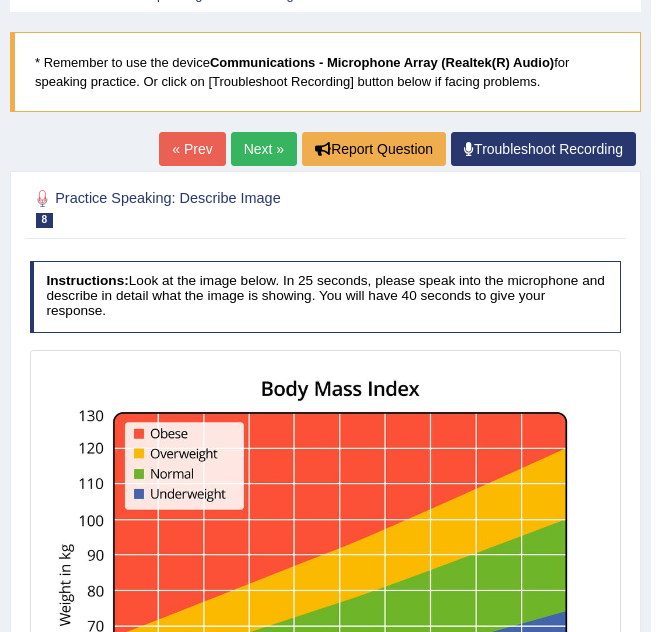 click on "Next »" at bounding box center (264, 149) 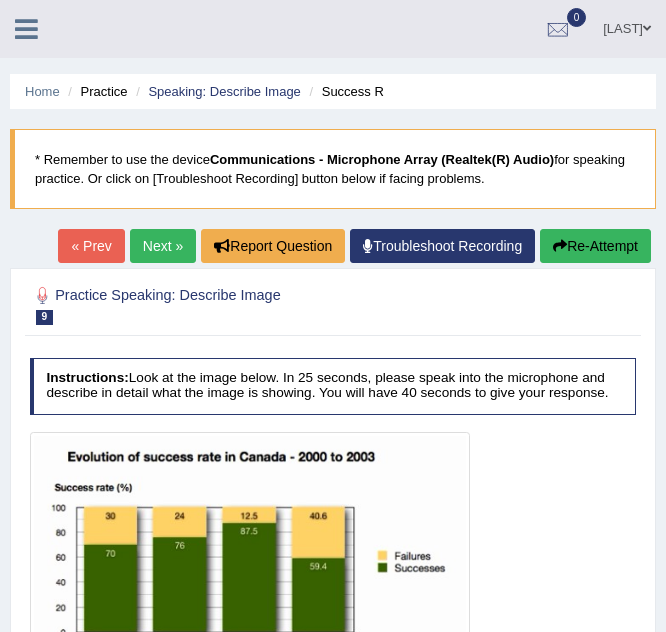 scroll, scrollTop: 418, scrollLeft: 0, axis: vertical 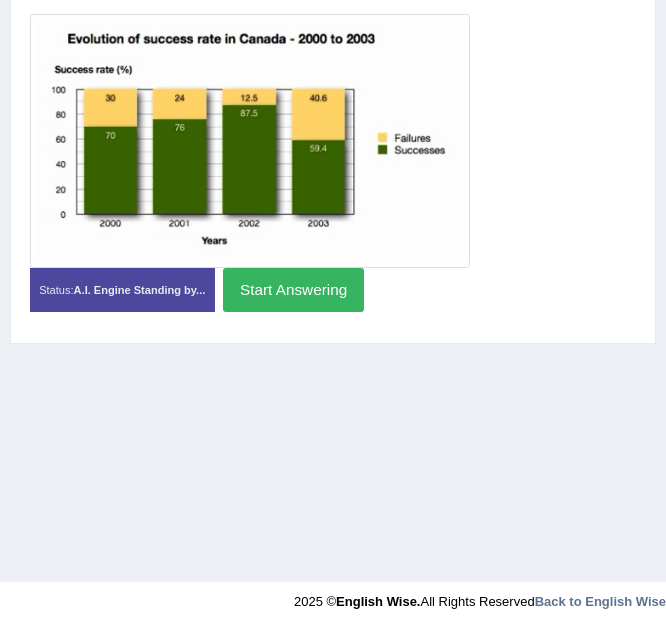 click on "Start Answering" at bounding box center [293, 289] 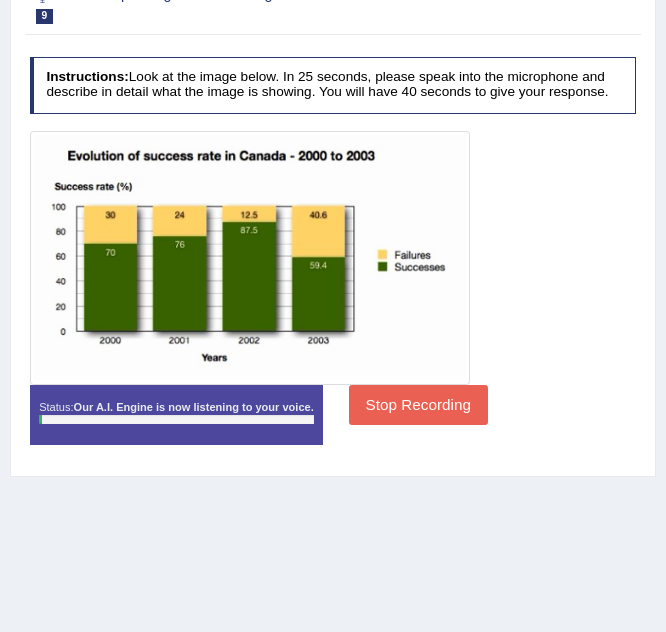 scroll, scrollTop: 299, scrollLeft: 0, axis: vertical 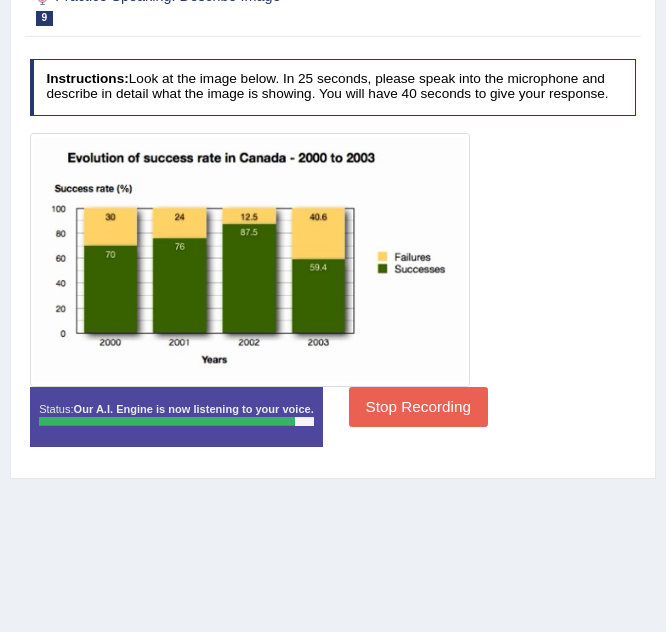 click on "Stop Recording" at bounding box center [418, 406] 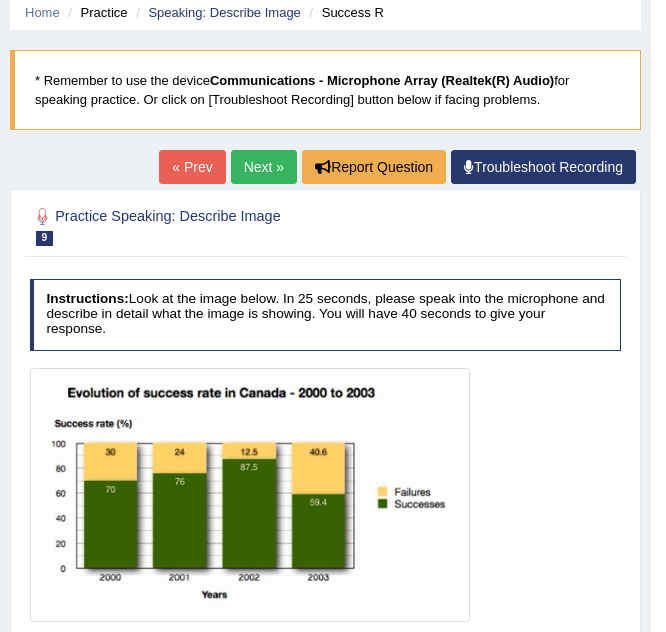 scroll, scrollTop: 0, scrollLeft: 0, axis: both 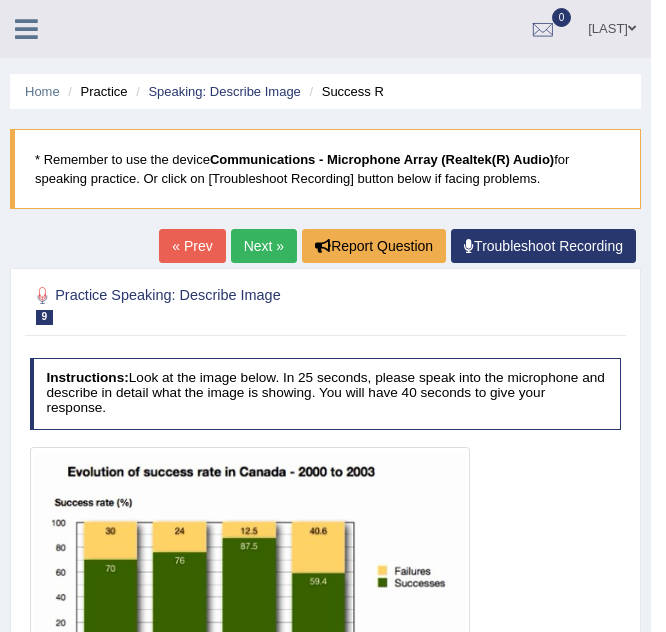 click on "Next »" at bounding box center (264, 246) 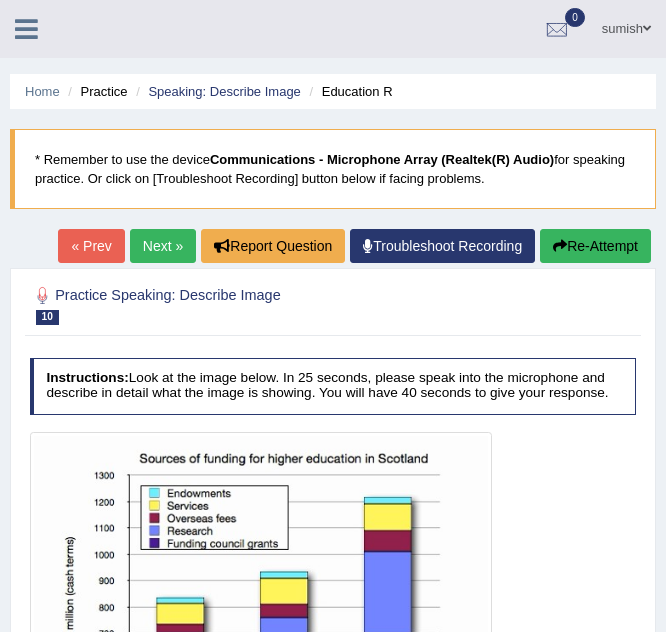 scroll, scrollTop: 0, scrollLeft: 0, axis: both 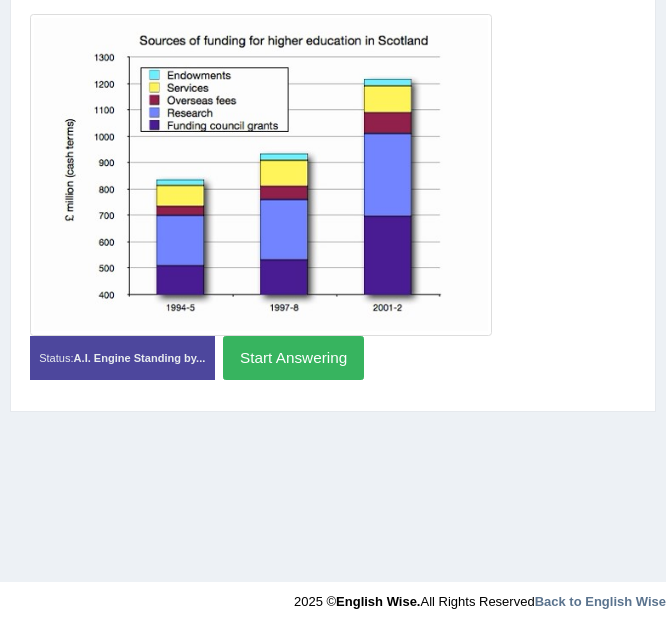 click on "Start Answering" at bounding box center [293, 357] 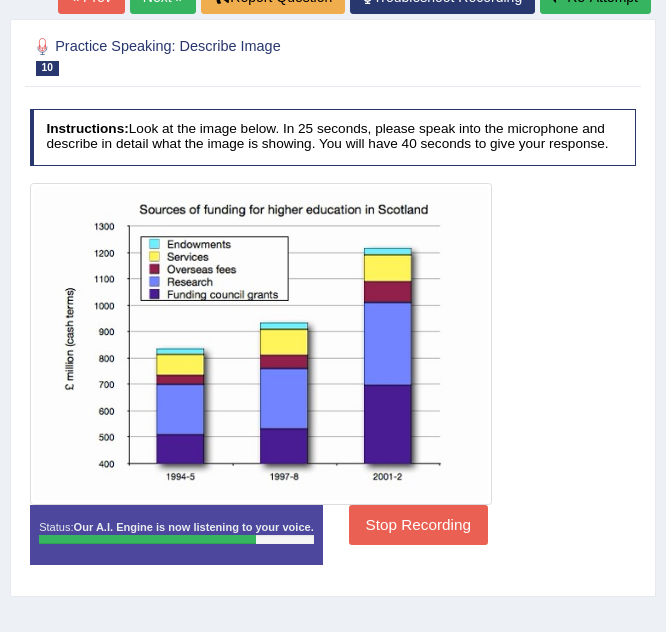 scroll, scrollTop: 246, scrollLeft: 0, axis: vertical 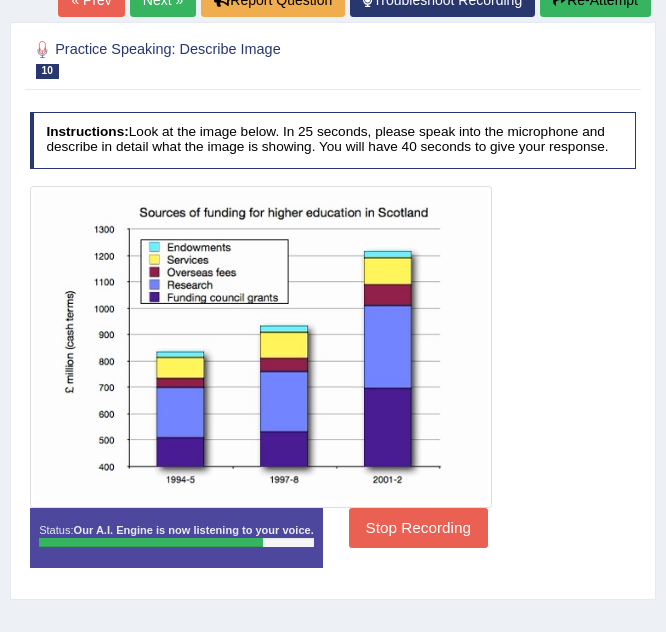 click on "Stop Recording" at bounding box center [418, 527] 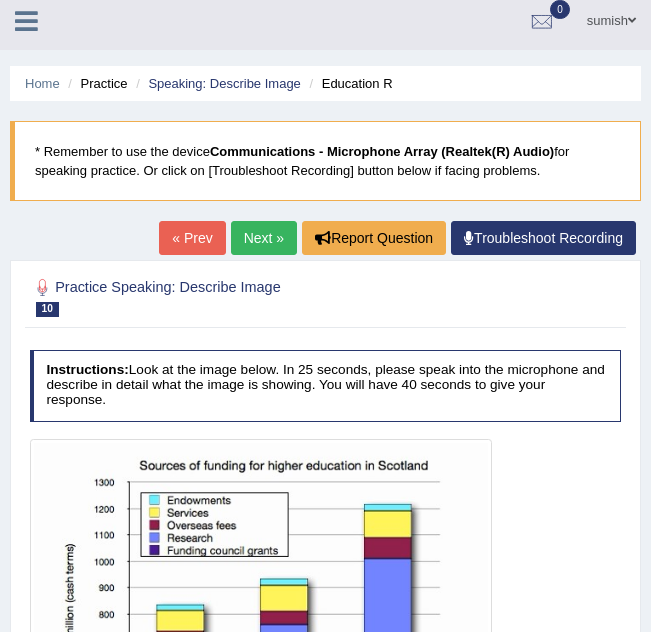 scroll, scrollTop: 0, scrollLeft: 0, axis: both 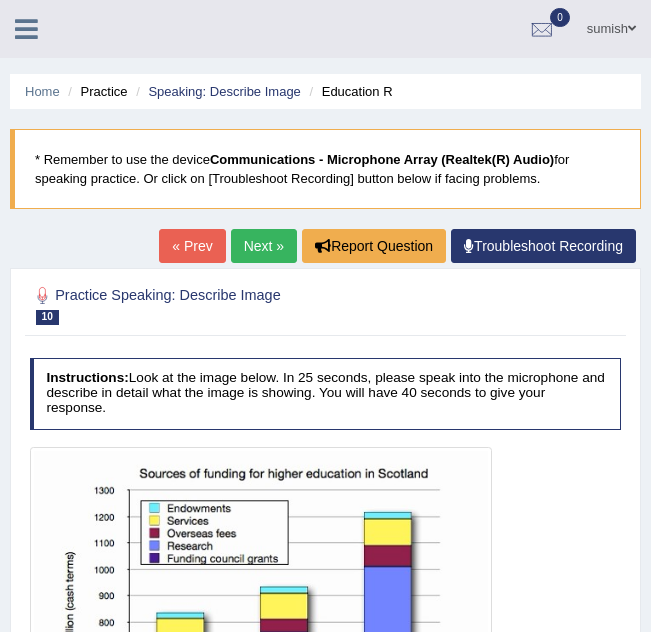 click on "Next »" at bounding box center [264, 246] 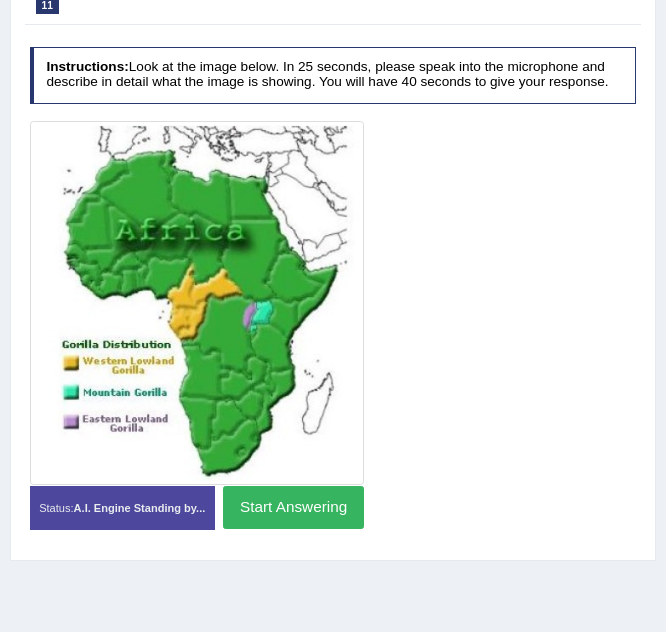 scroll, scrollTop: 0, scrollLeft: 0, axis: both 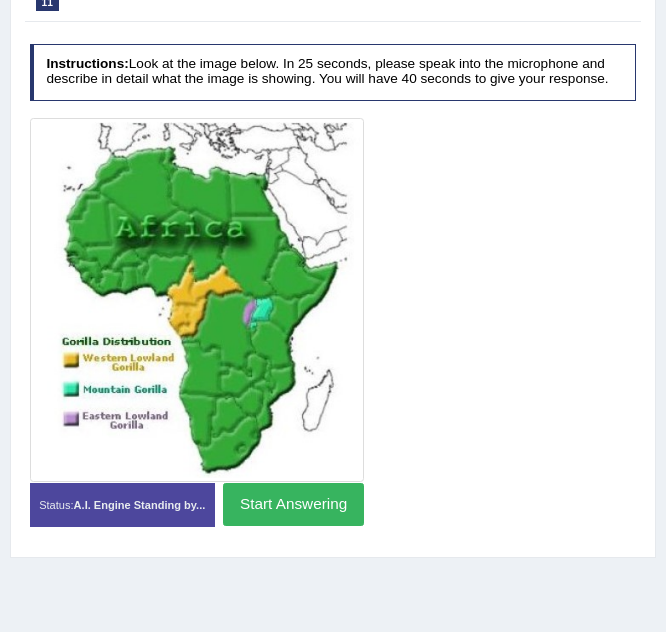 click on "Start Answering" at bounding box center [293, 504] 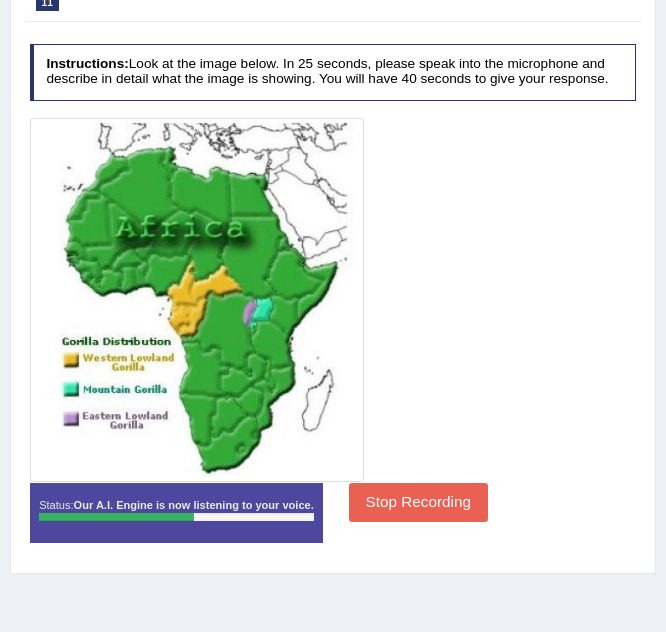 click on "Stop Recording" at bounding box center (418, 502) 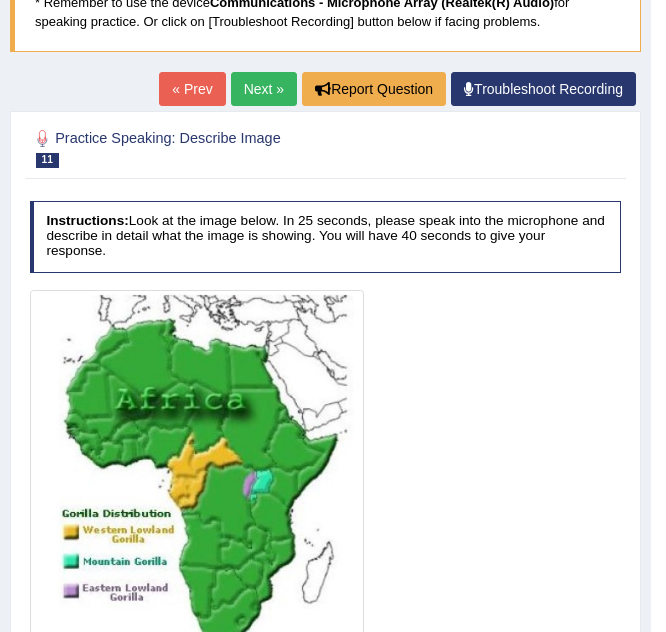 scroll, scrollTop: 138, scrollLeft: 0, axis: vertical 